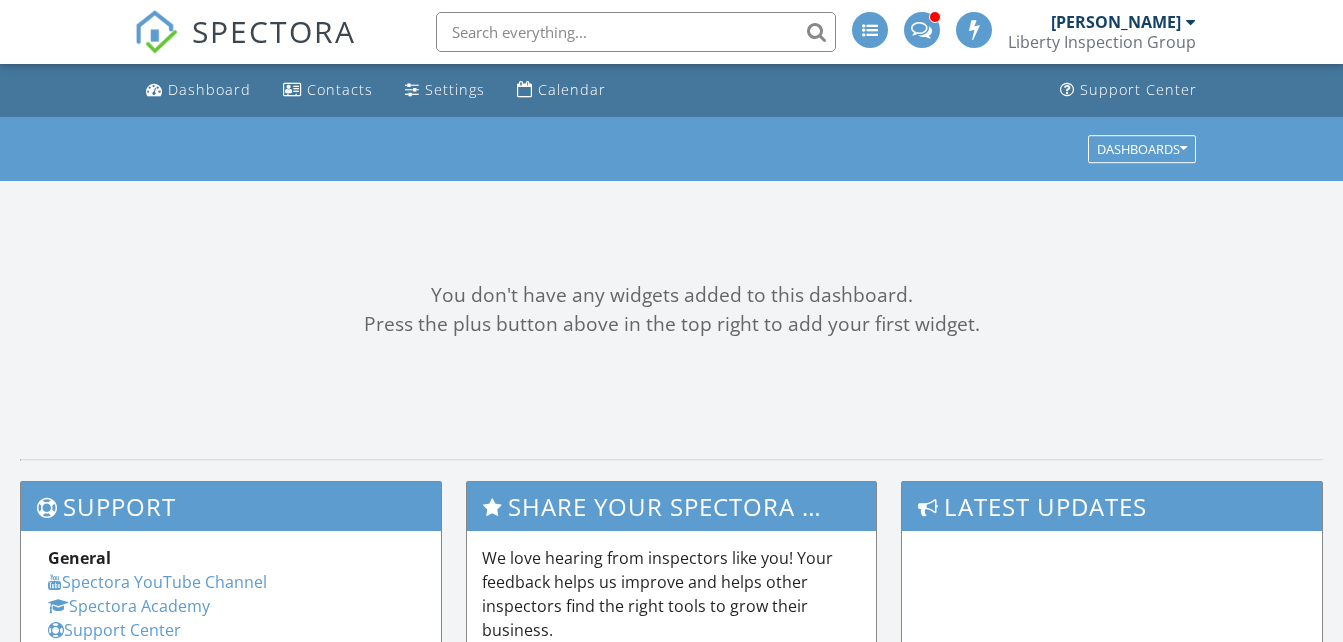 scroll, scrollTop: 0, scrollLeft: 0, axis: both 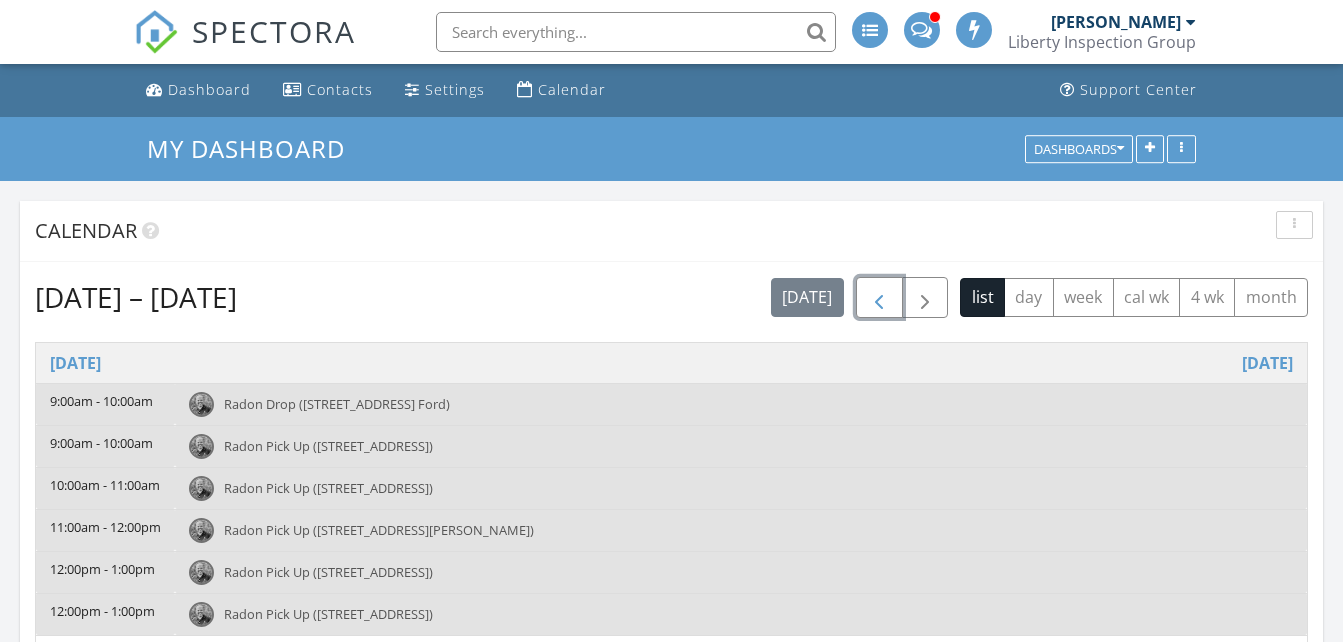 click at bounding box center [879, 298] 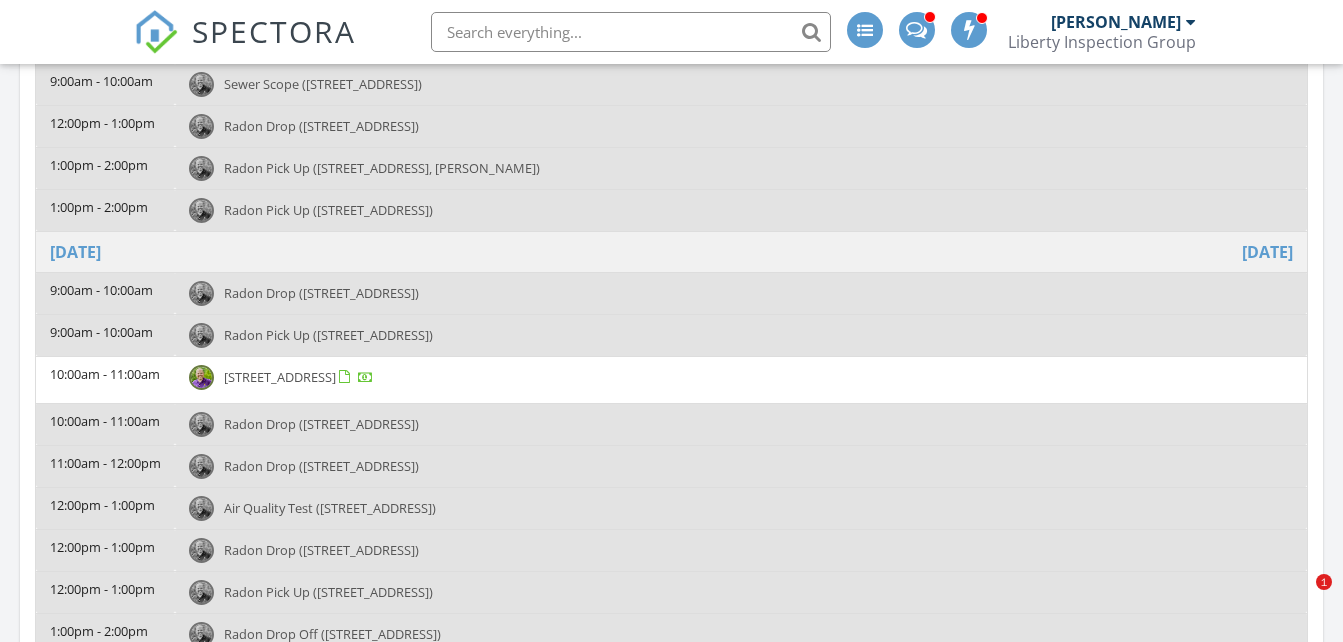 scroll, scrollTop: 412, scrollLeft: 0, axis: vertical 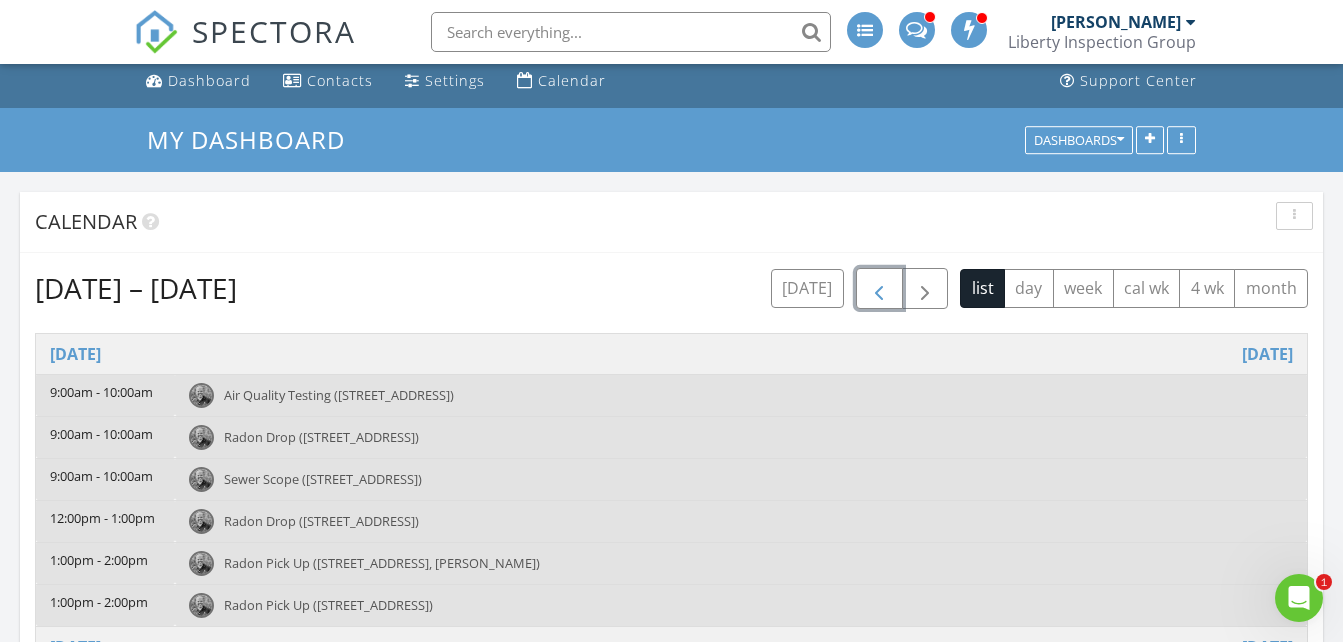 click at bounding box center (879, 289) 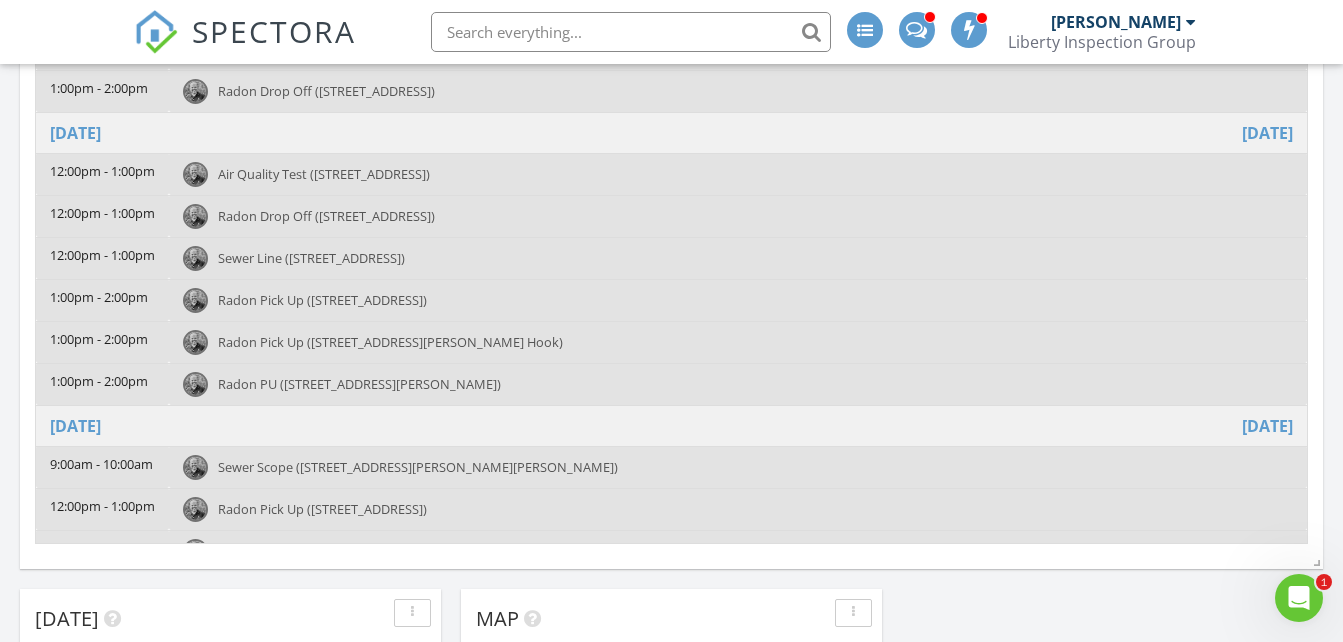 scroll, scrollTop: 646, scrollLeft: 0, axis: vertical 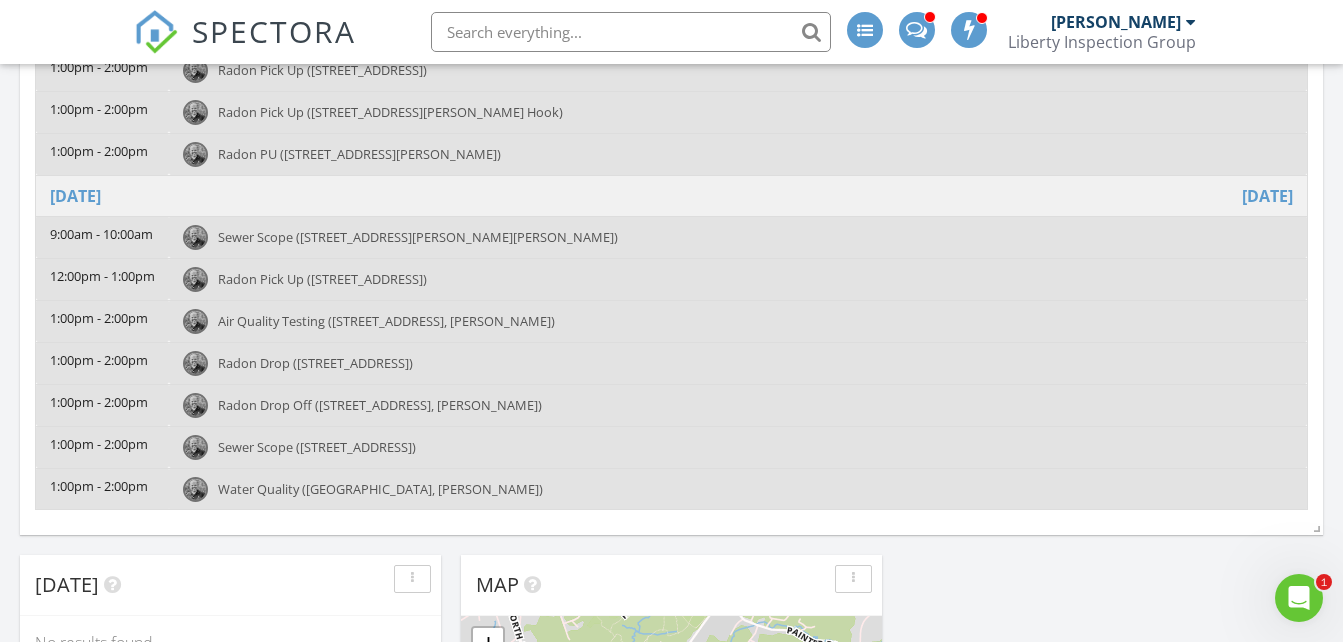 click on "Sewer Scope (15 W Ridley Ave, Ridley Park)" at bounding box center [418, 237] 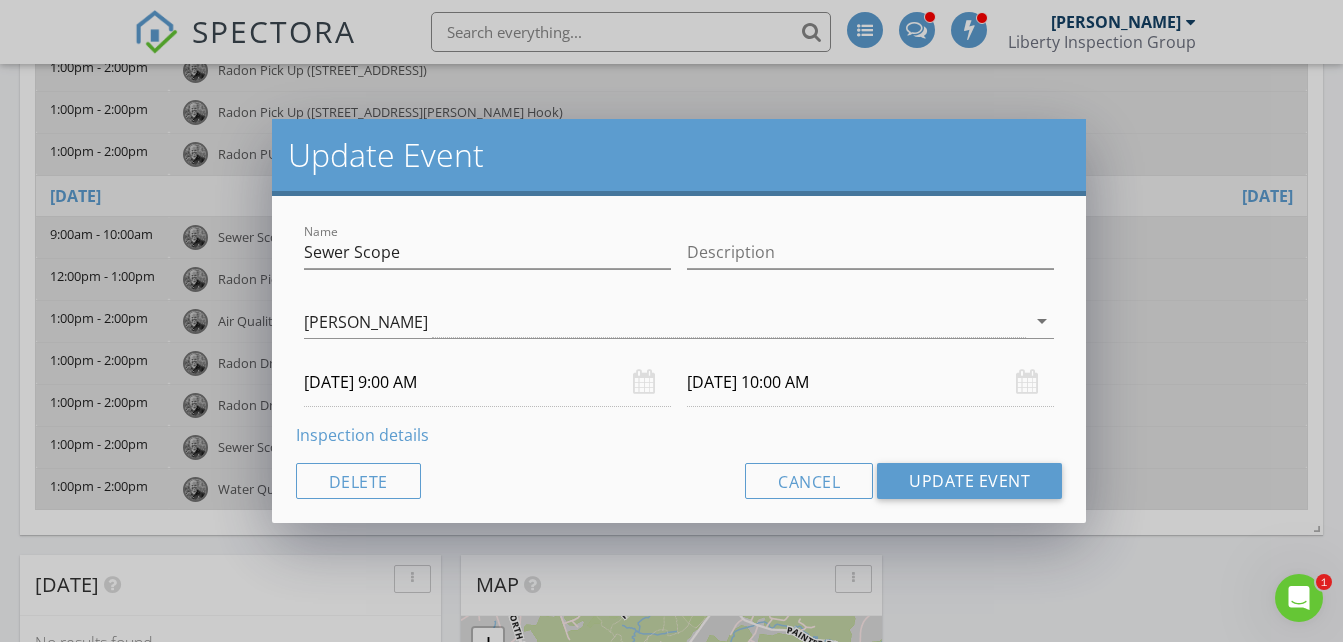 click on "Inspection details" at bounding box center (362, 435) 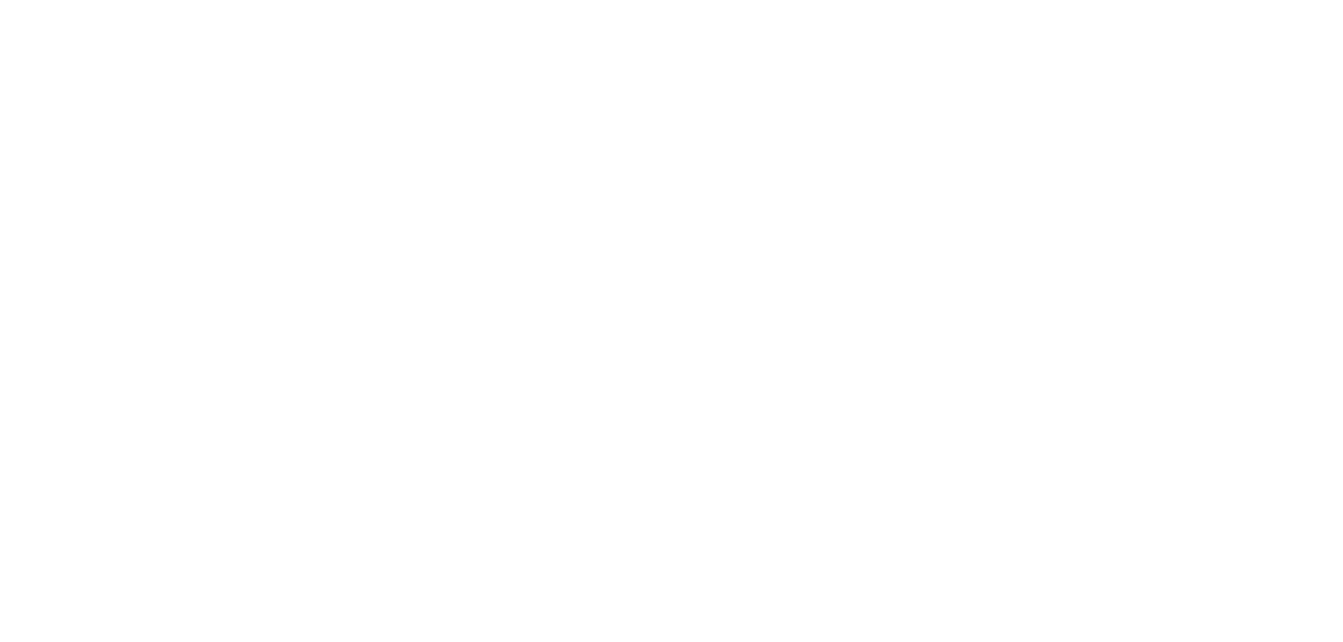 click on "07/05/2025  9:00 am
- 4:00 pm
15 W Ridley Ave
Ridley Park, PA 19078
Built
1900
3504
sq. ft.
5
bedrooms
5.0
bathrooms" at bounding box center (0, 517) 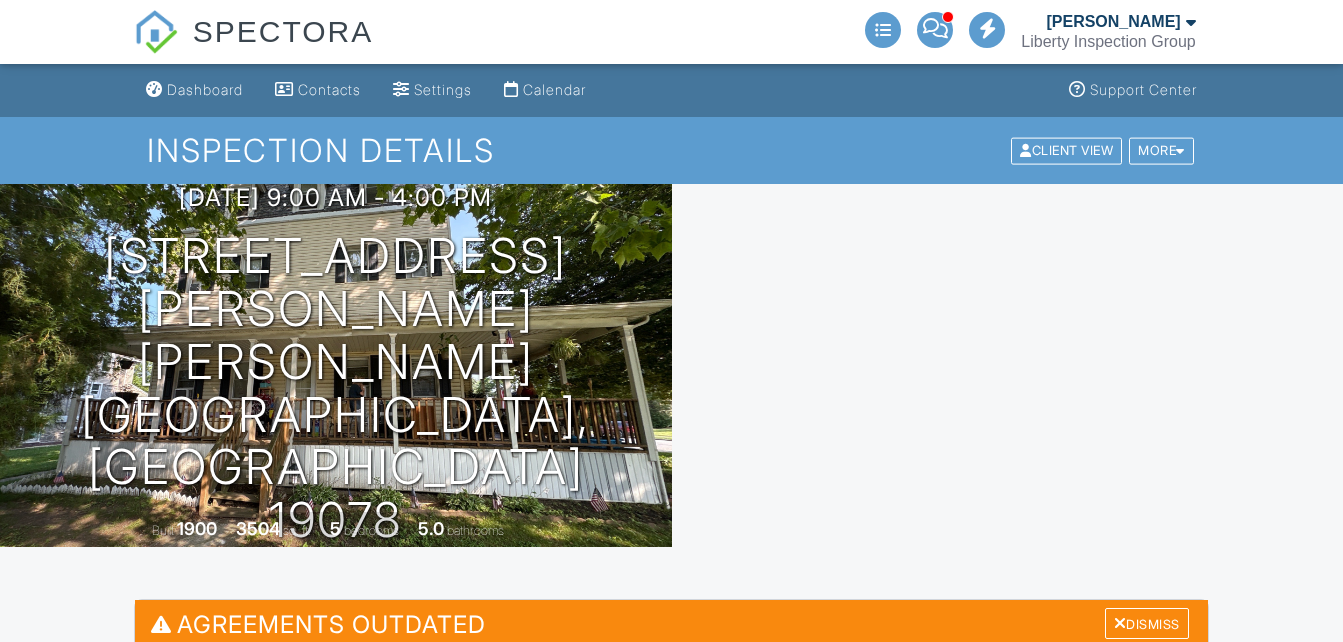 scroll, scrollTop: 664, scrollLeft: 0, axis: vertical 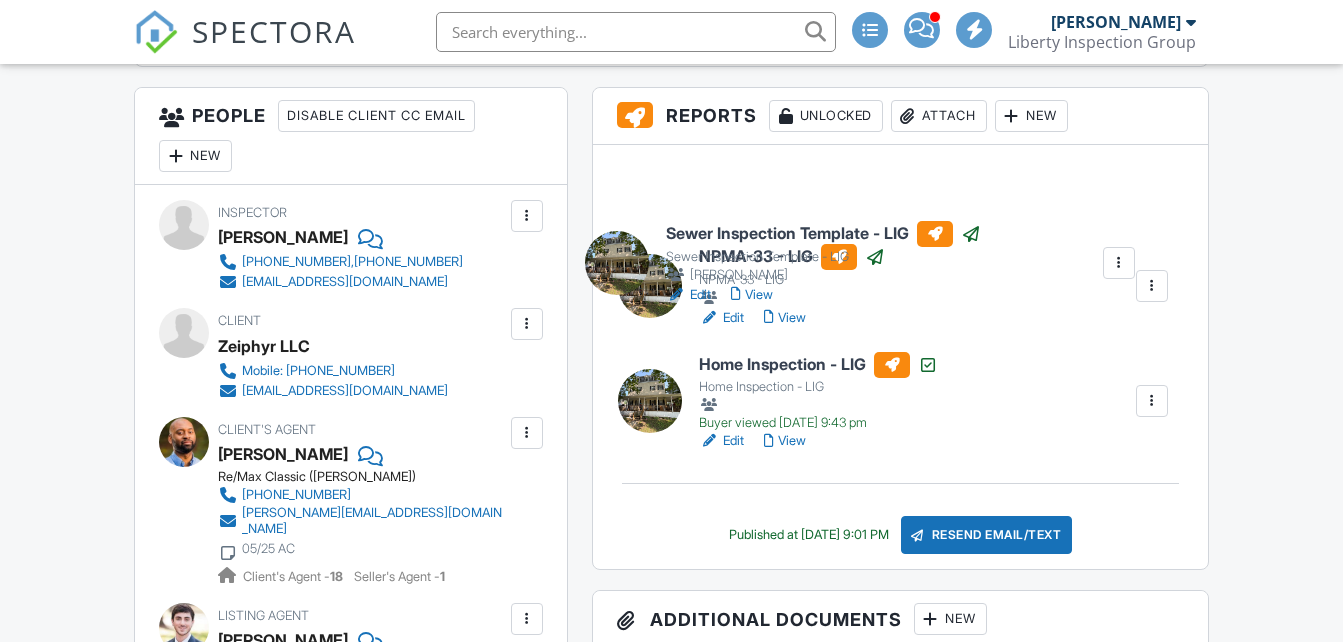 drag, startPoint x: 825, startPoint y: 177, endPoint x: 800, endPoint y: 235, distance: 63.15853 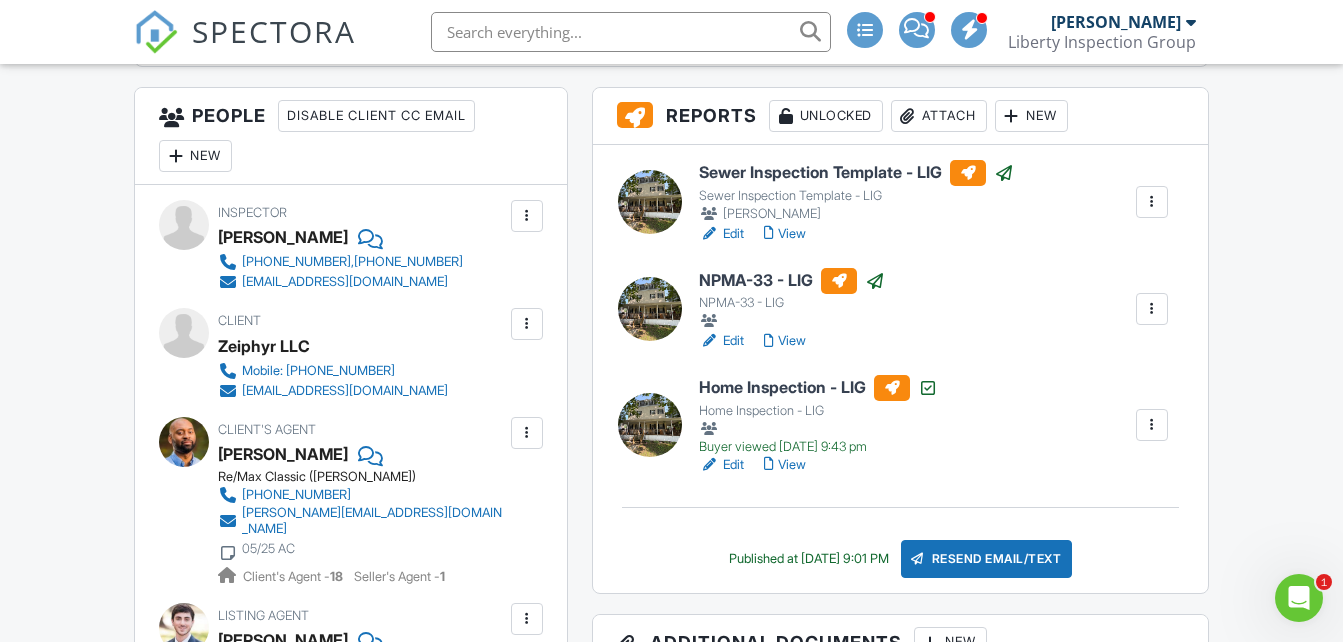 scroll, scrollTop: 0, scrollLeft: 0, axis: both 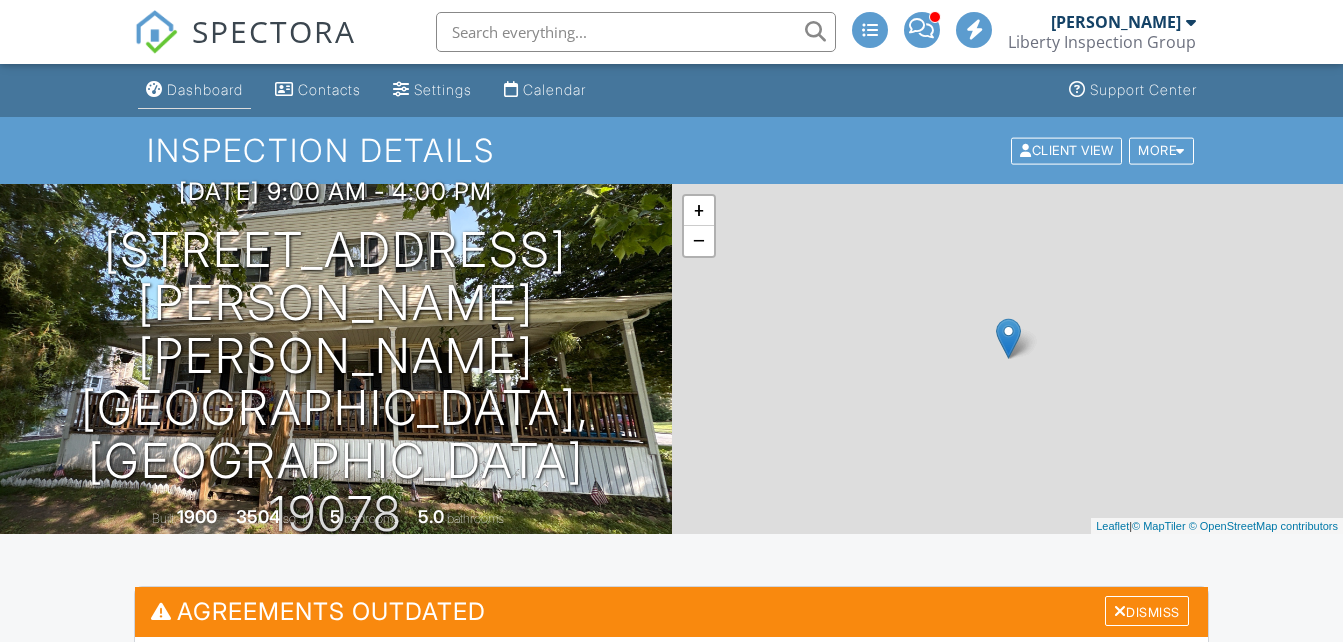click on "Dashboard" at bounding box center (205, 89) 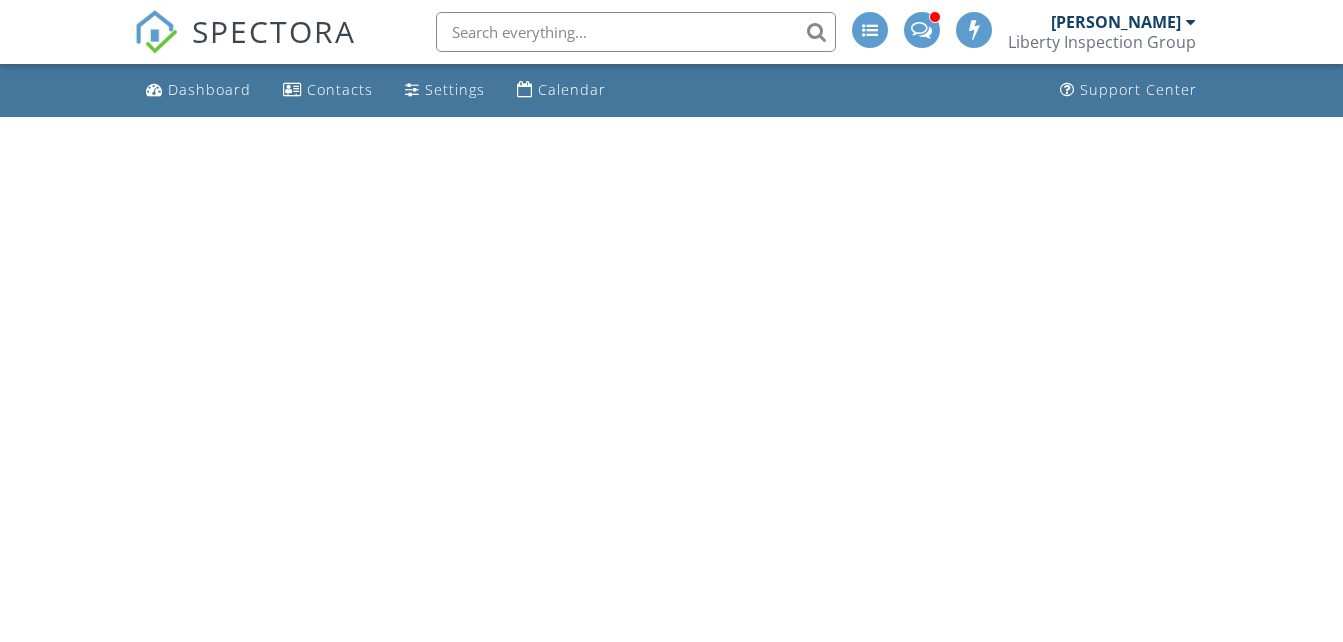 scroll, scrollTop: 0, scrollLeft: 0, axis: both 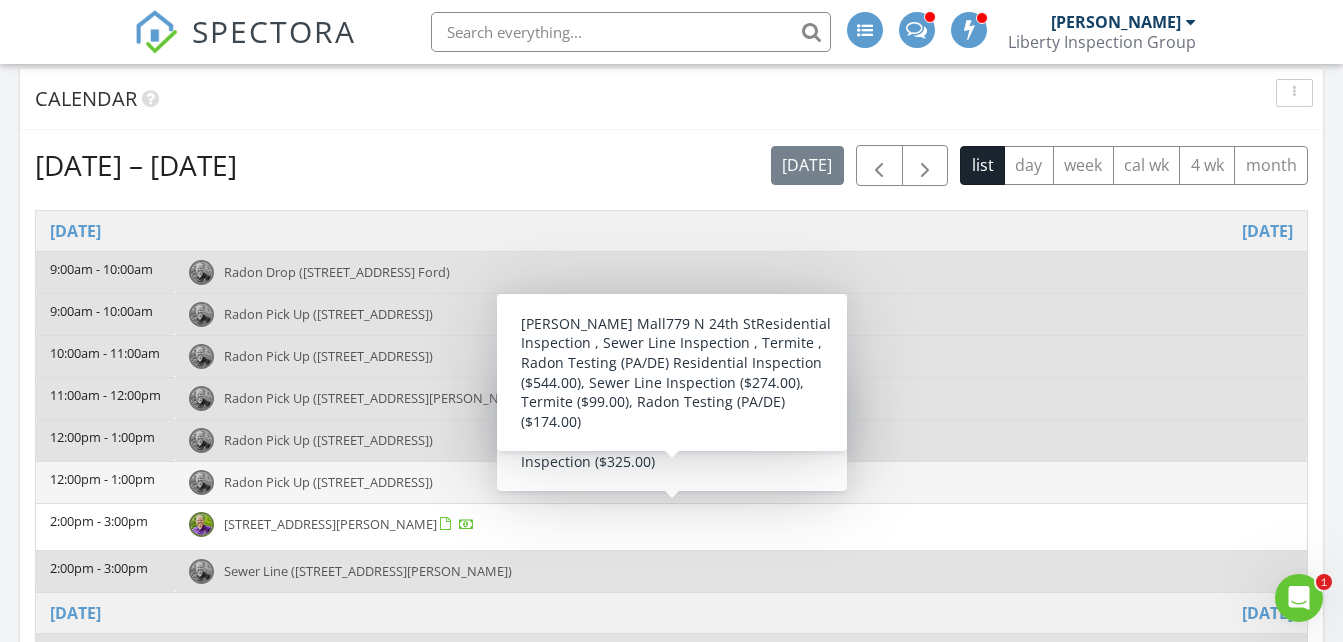 click on "Radon Pick Up ([STREET_ADDRESS])" at bounding box center (328, 482) 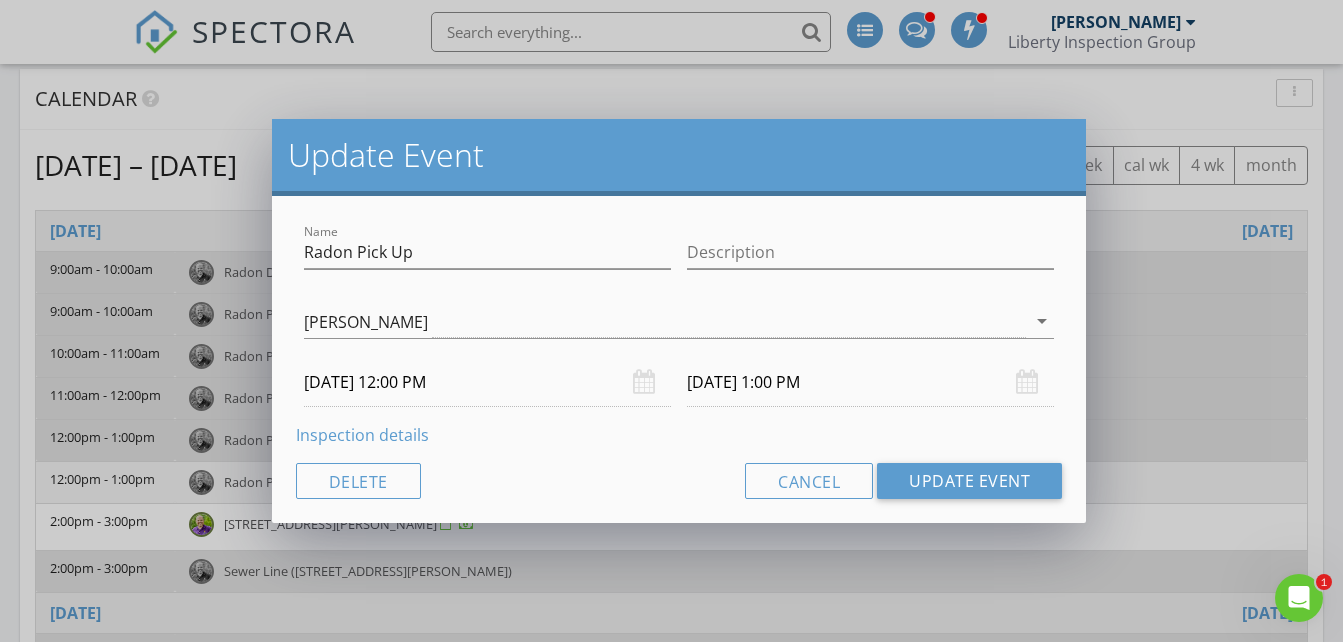 click on "Inspection details" at bounding box center (362, 435) 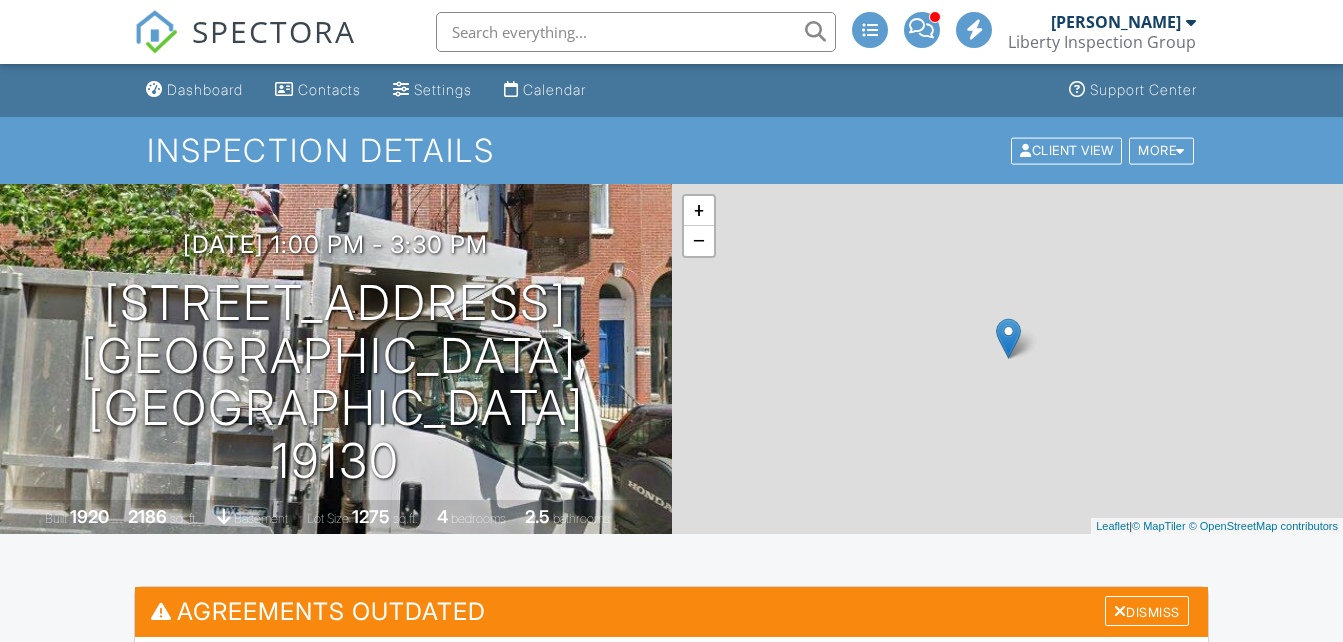 scroll, scrollTop: 0, scrollLeft: 0, axis: both 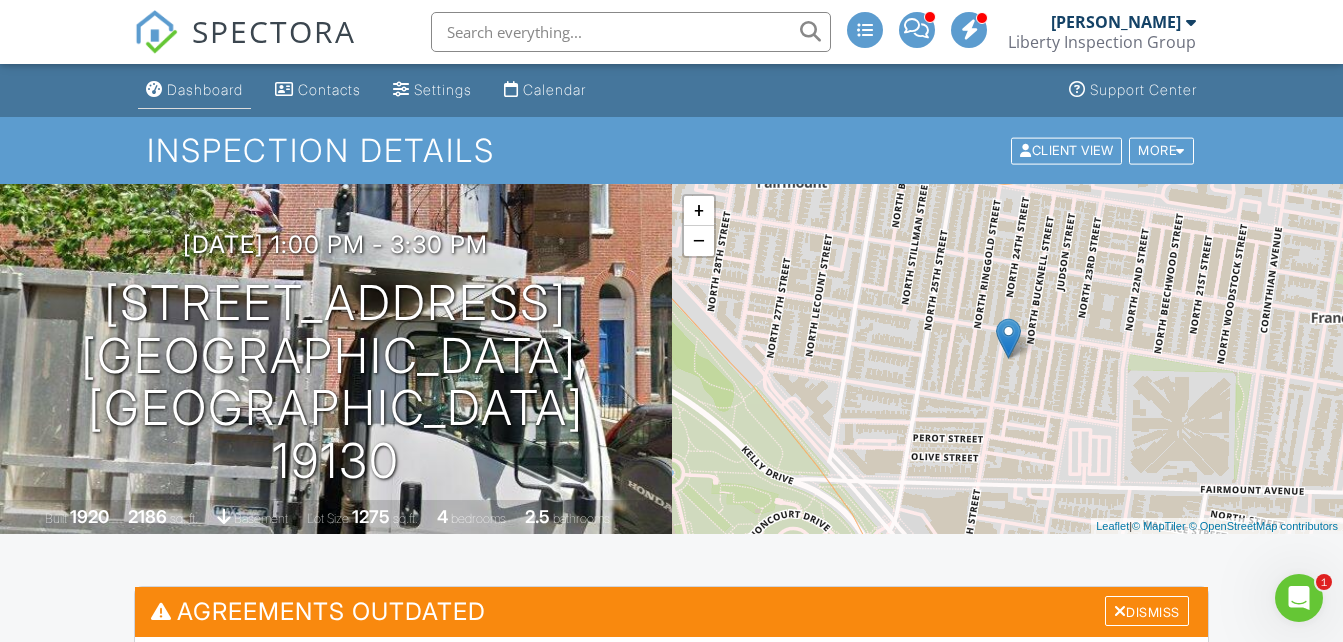 click on "Dashboard" at bounding box center [205, 89] 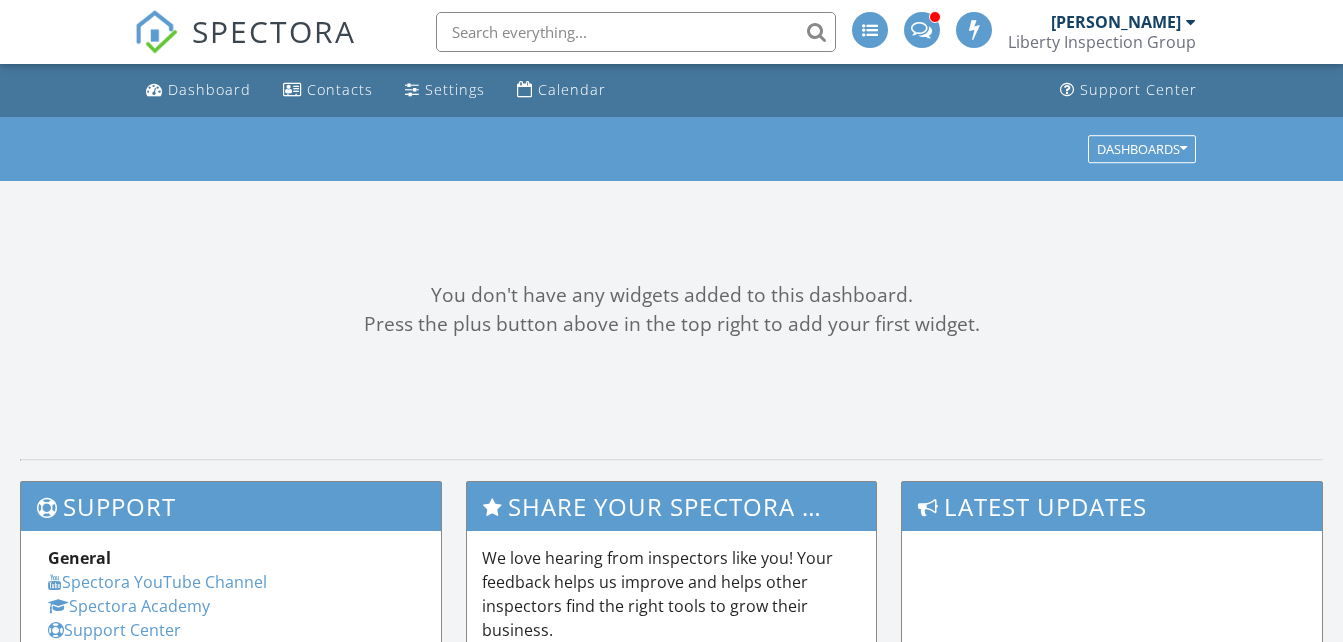 scroll, scrollTop: 0, scrollLeft: 0, axis: both 